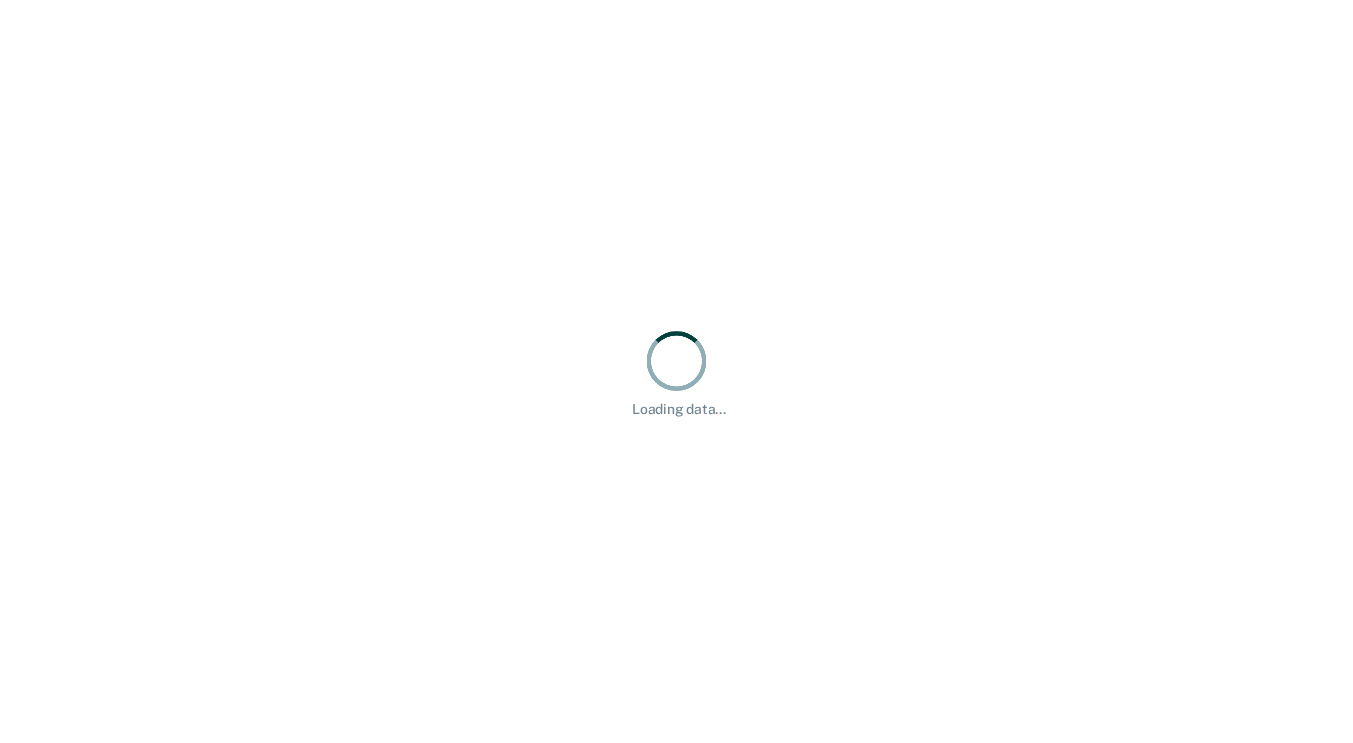scroll, scrollTop: 0, scrollLeft: 0, axis: both 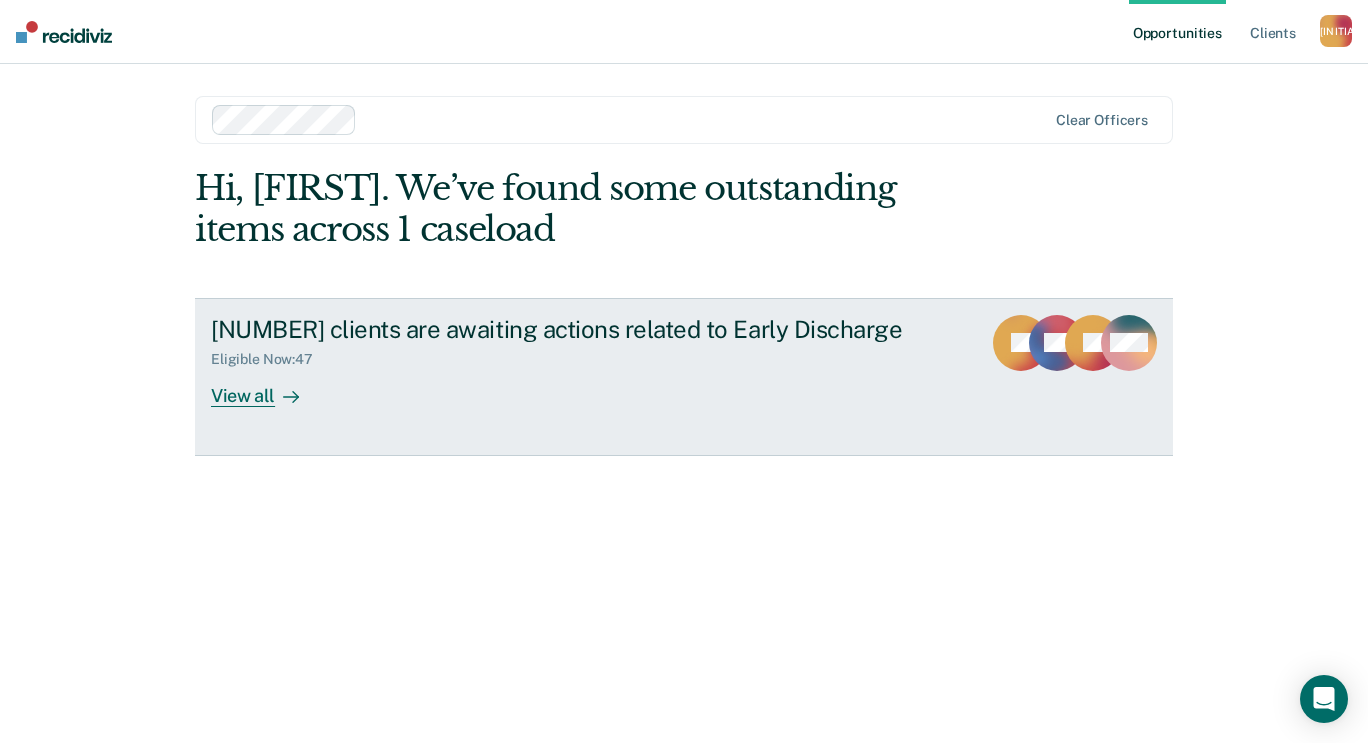 click on "View all" at bounding box center [267, 387] 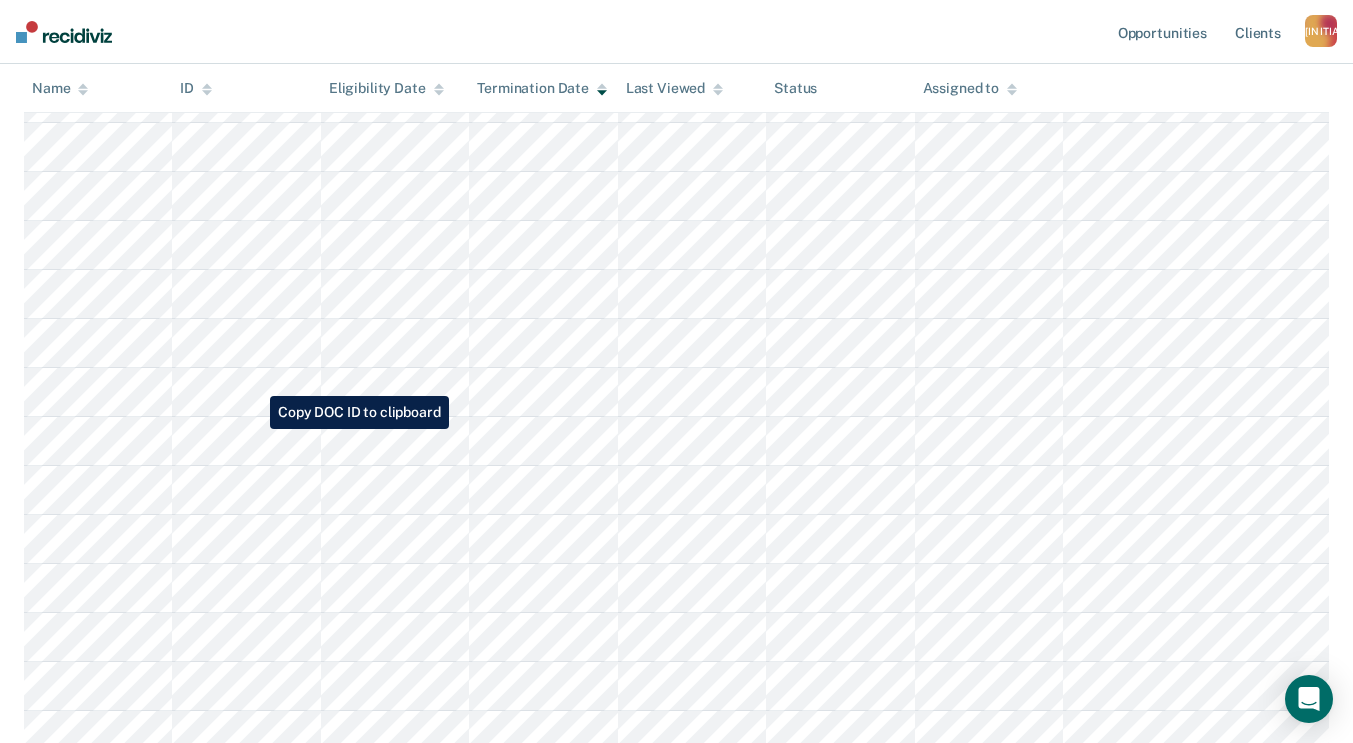 scroll, scrollTop: 939, scrollLeft: 0, axis: vertical 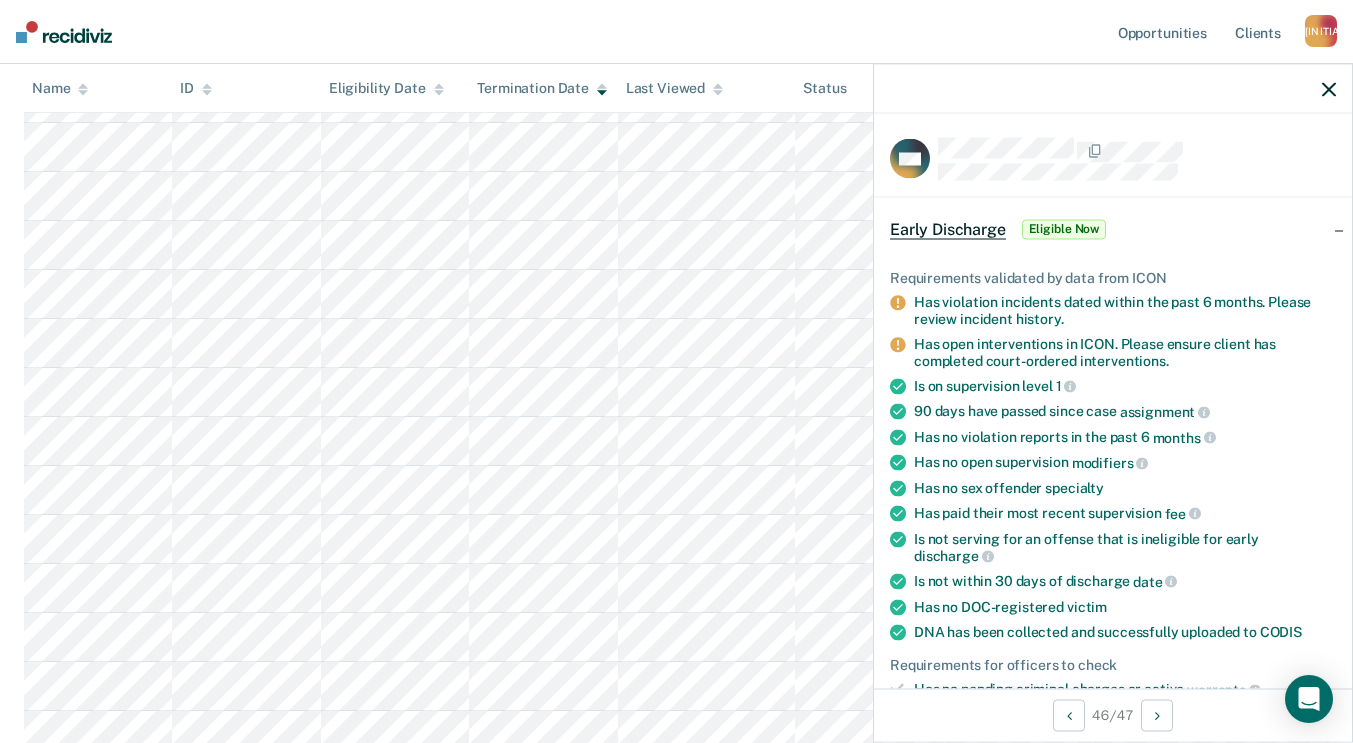 click at bounding box center (1329, 89) 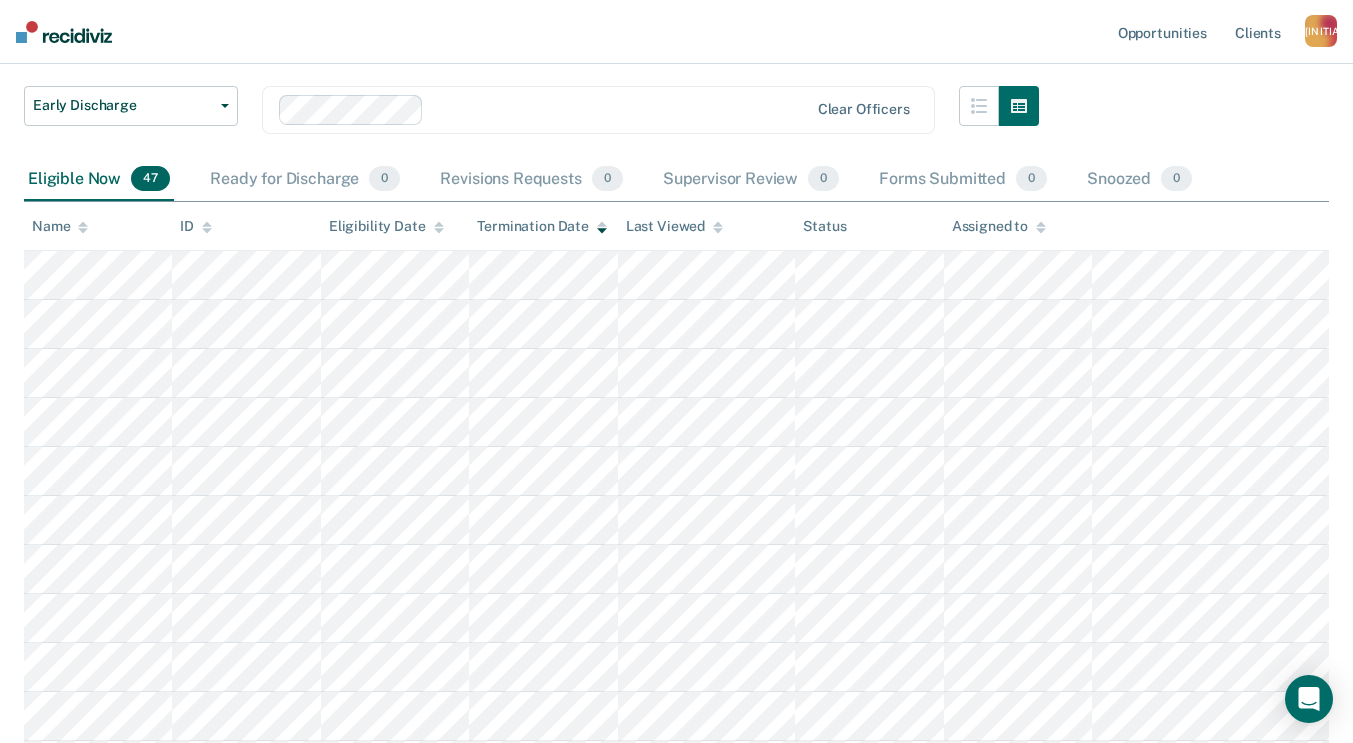 scroll, scrollTop: 102, scrollLeft: 0, axis: vertical 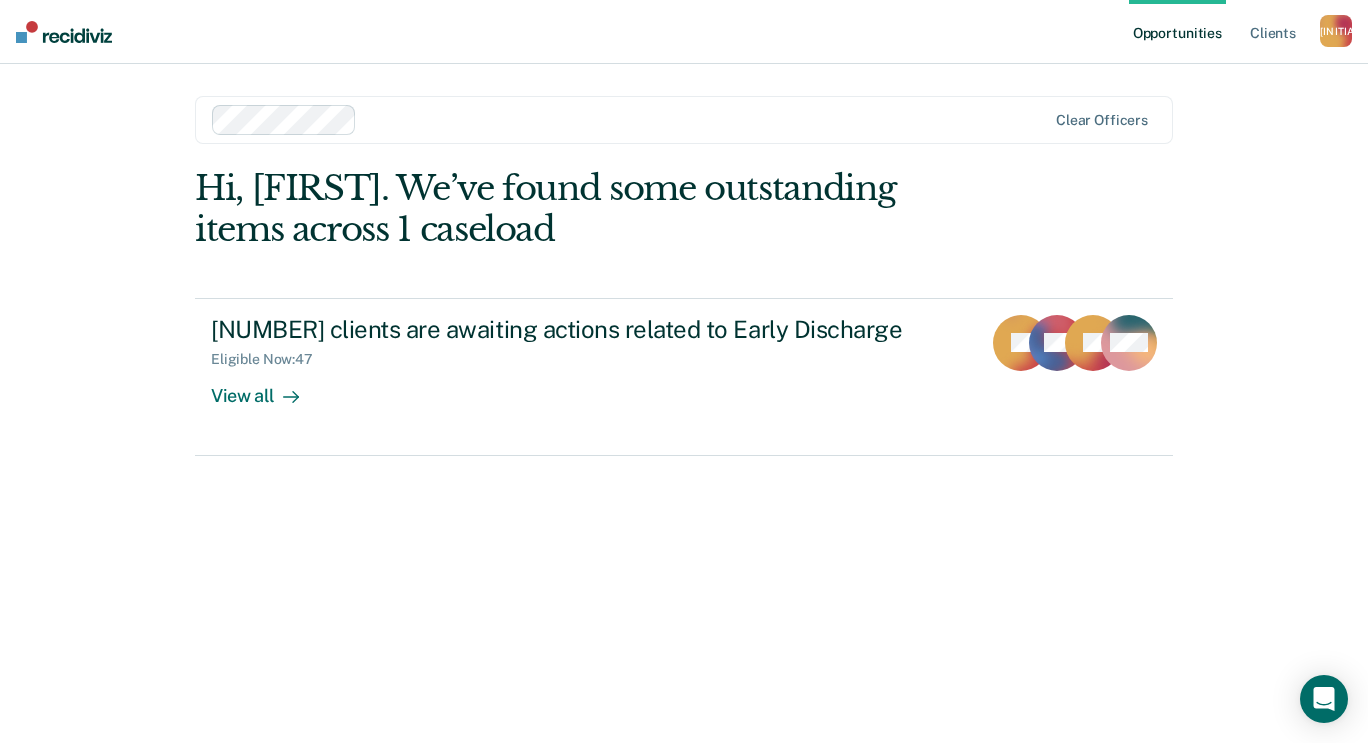 click on "Opportunities Client s [FIRST] [LAST] [INITIALS] [INITIALS] Profile How it works Log Out Clear   officers Hi, [FIRST]. We’ve found some outstanding items across 1 caseload [NUMBER] clients are awaiting actions related to Early Discharge Eligible Now :  [NUMBER] View all   [INITIALS] [INITIALS] [INITIALS] + [PHONE]" at bounding box center [684, 371] 